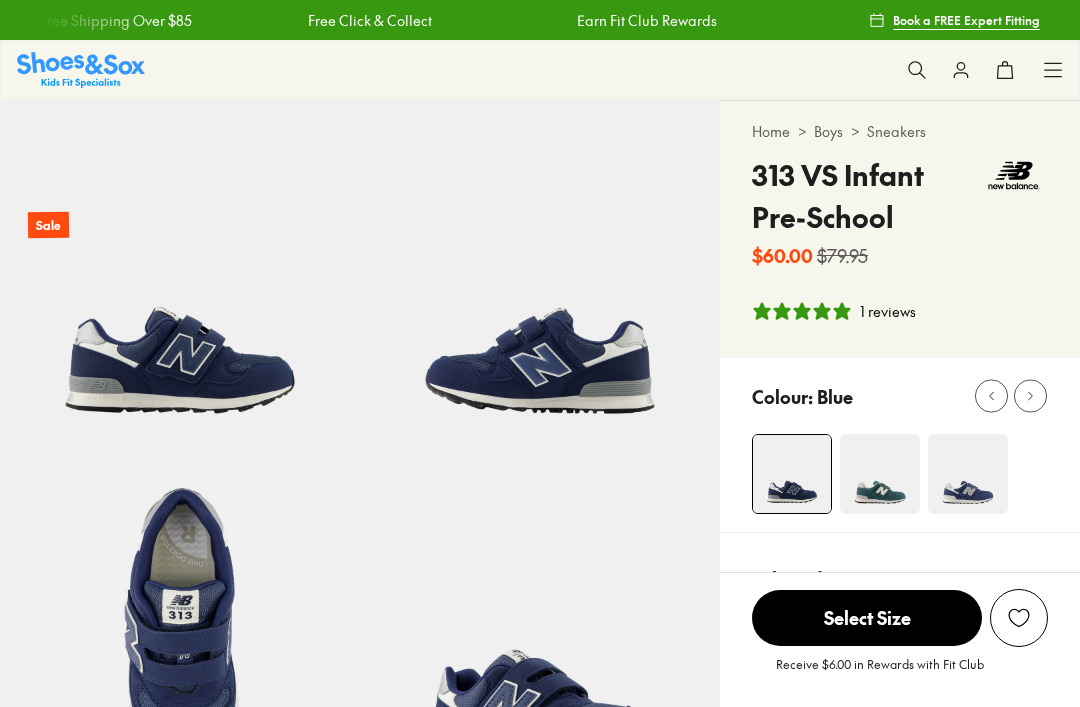 select on "*" 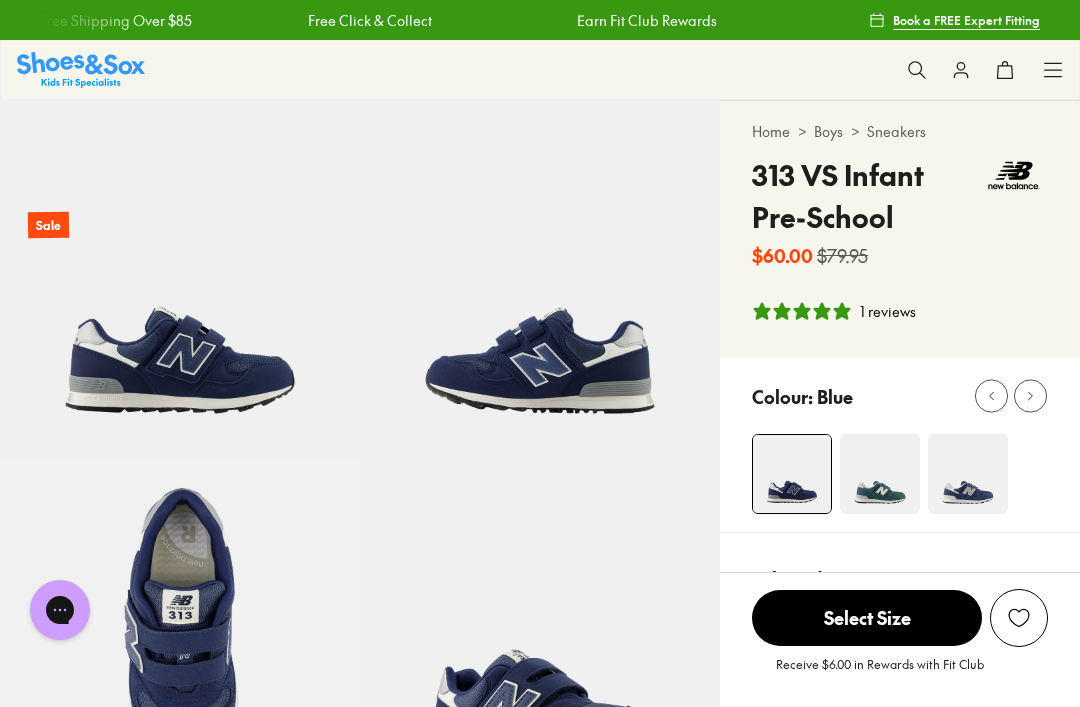 scroll, scrollTop: 0, scrollLeft: 0, axis: both 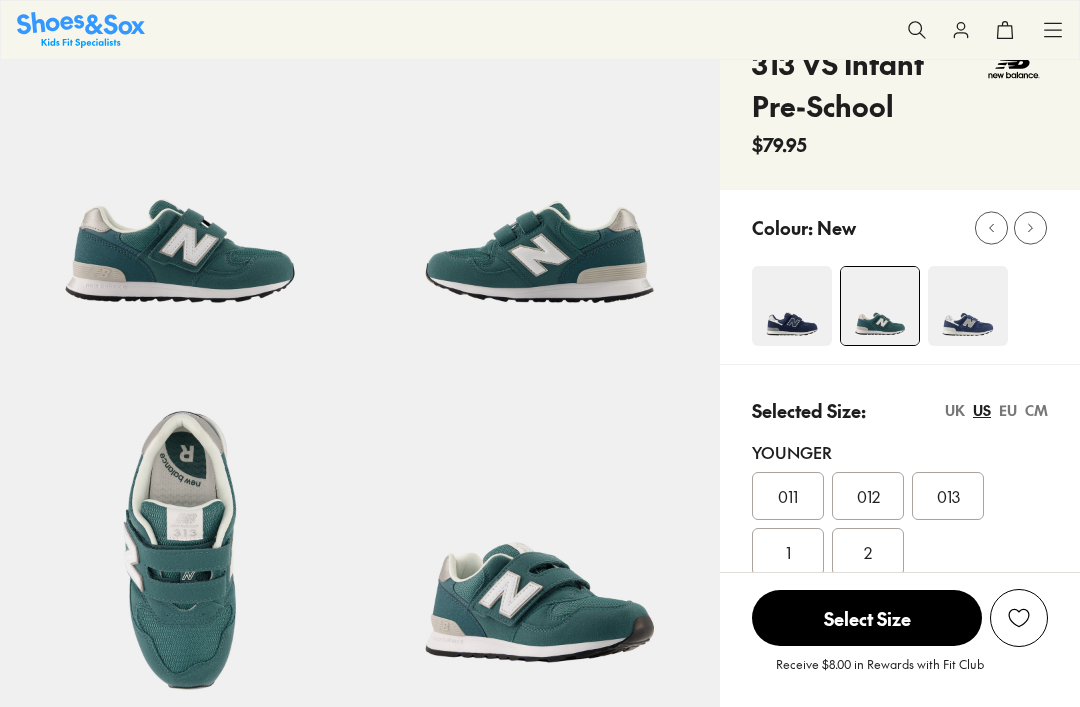 select on "*" 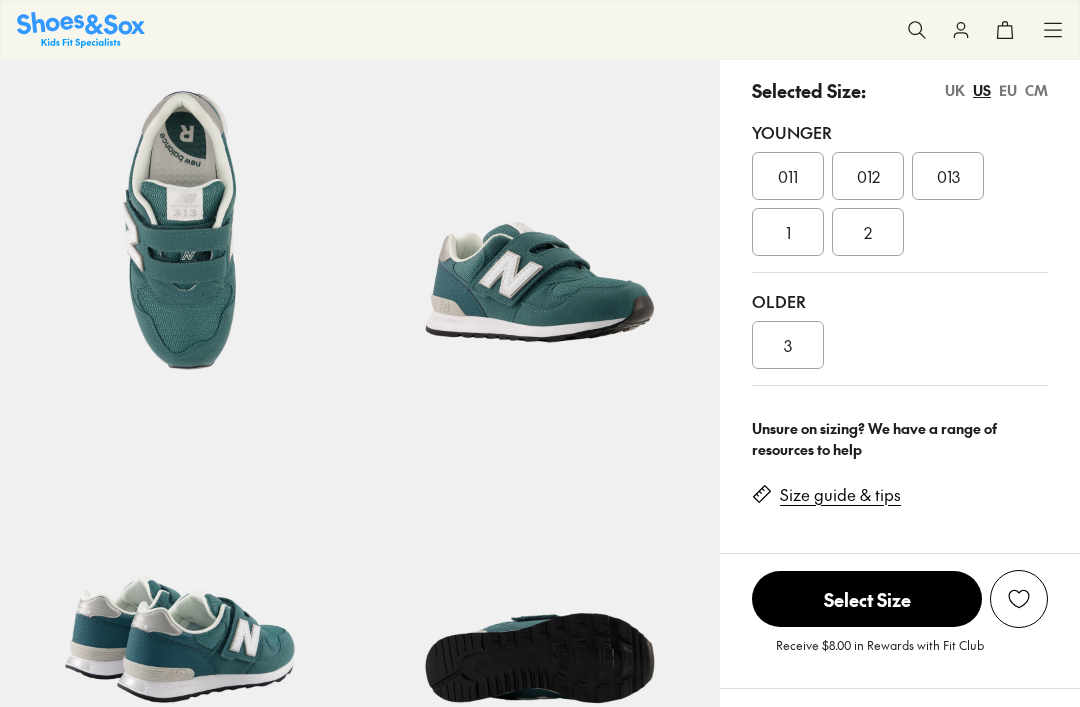 click on "Size guide & tips" at bounding box center (840, 495) 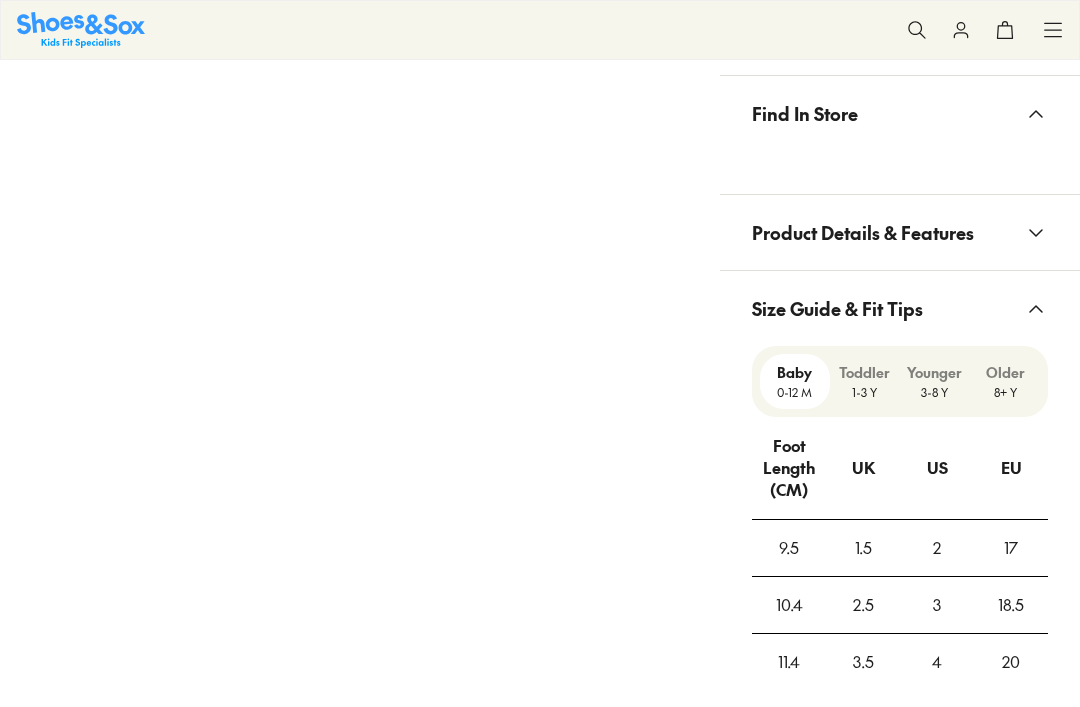 scroll, scrollTop: 1496, scrollLeft: 0, axis: vertical 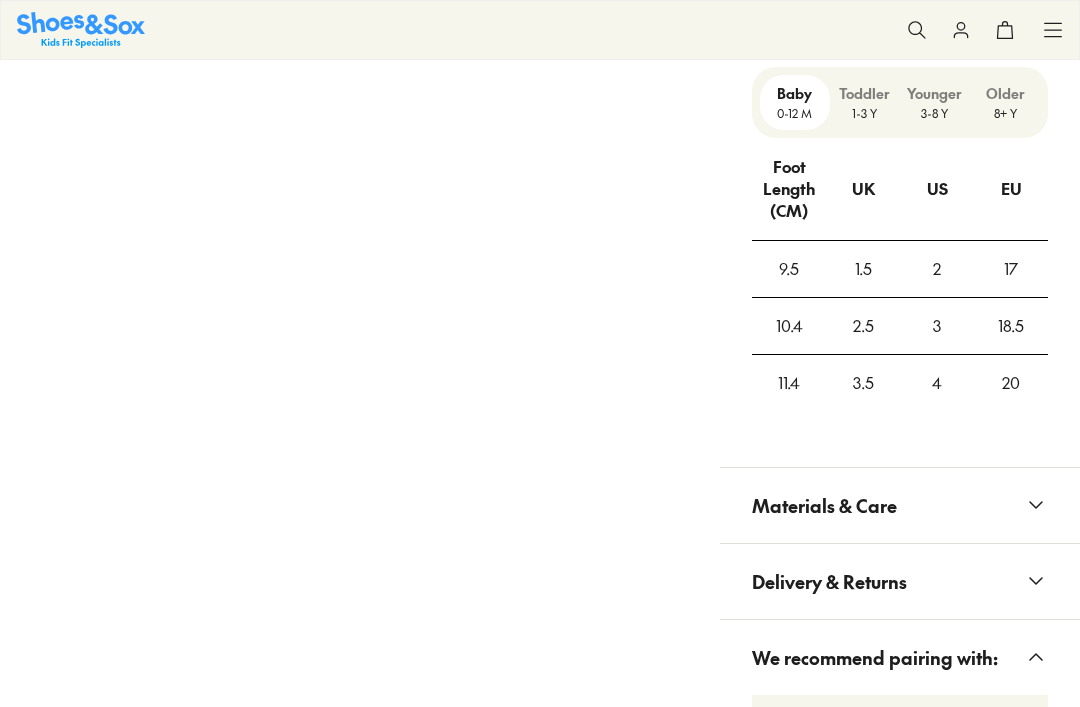 click on "1-3 Y" at bounding box center [865, 113] 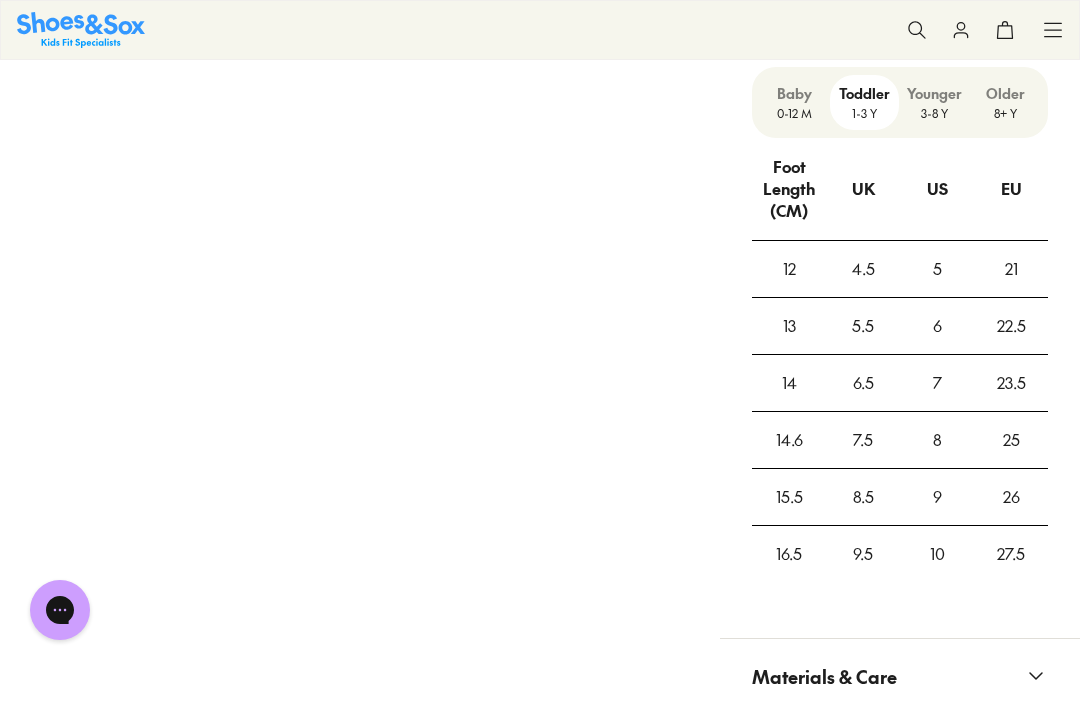 scroll, scrollTop: 0, scrollLeft: 0, axis: both 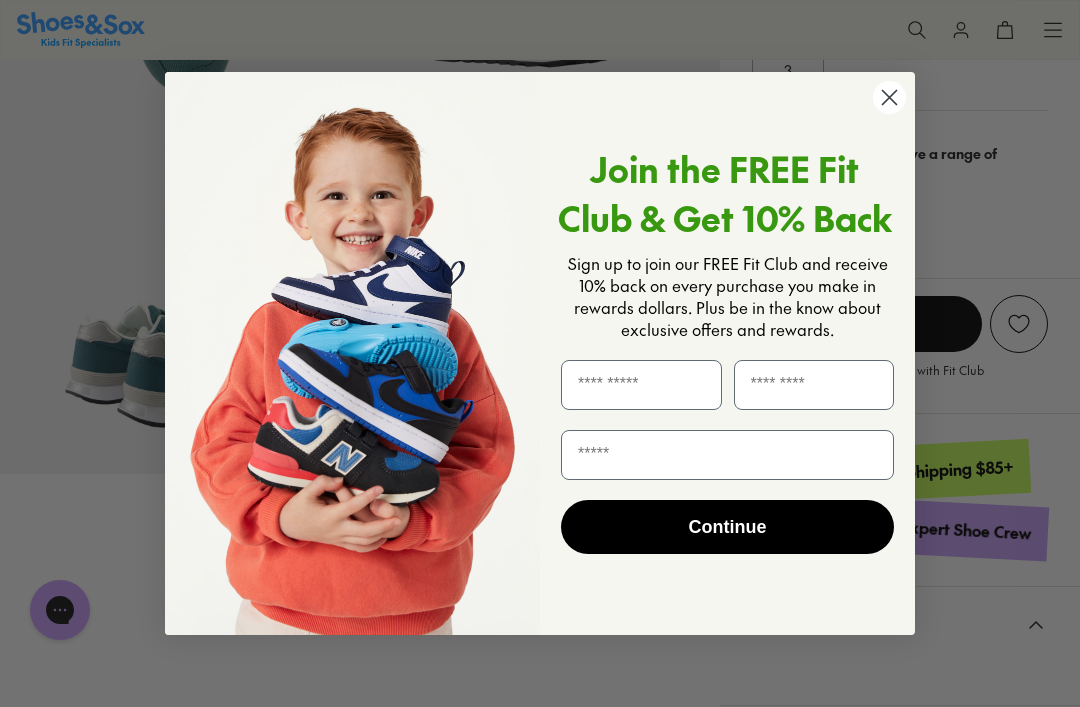 click 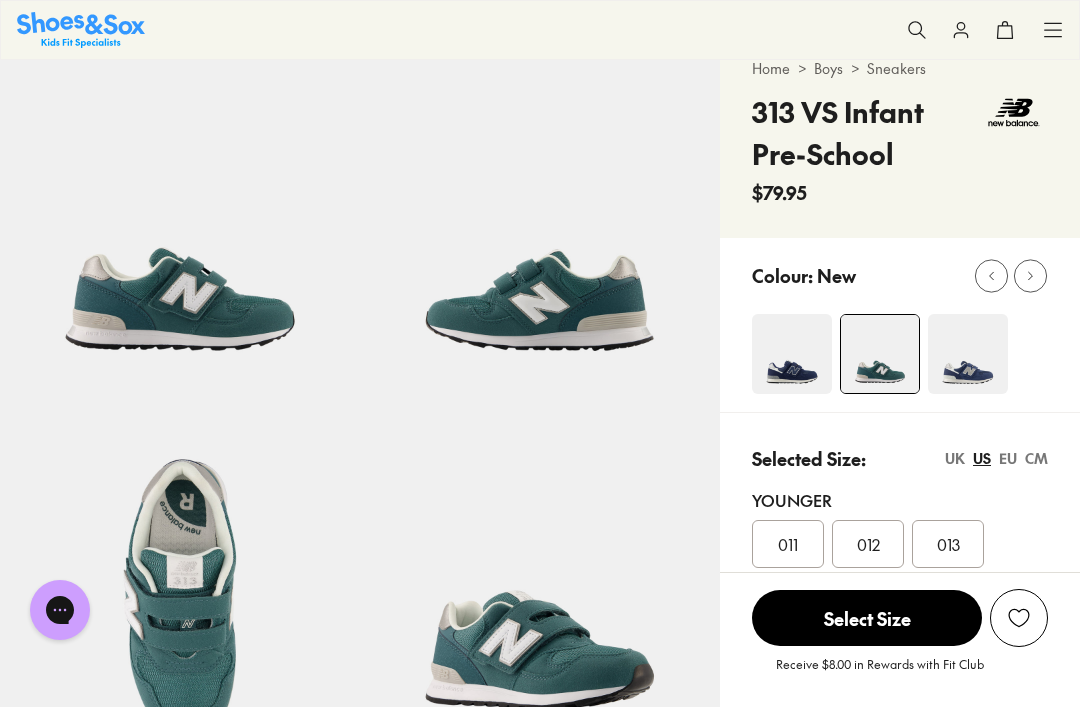 scroll, scrollTop: 49, scrollLeft: 0, axis: vertical 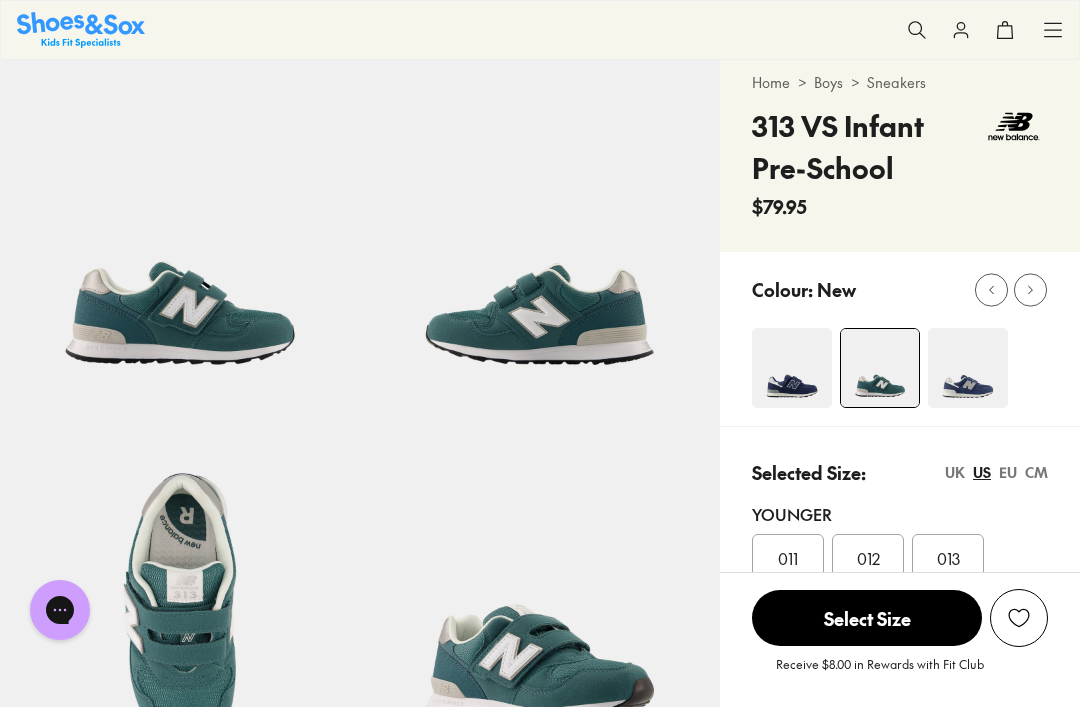 click at bounding box center (792, 368) 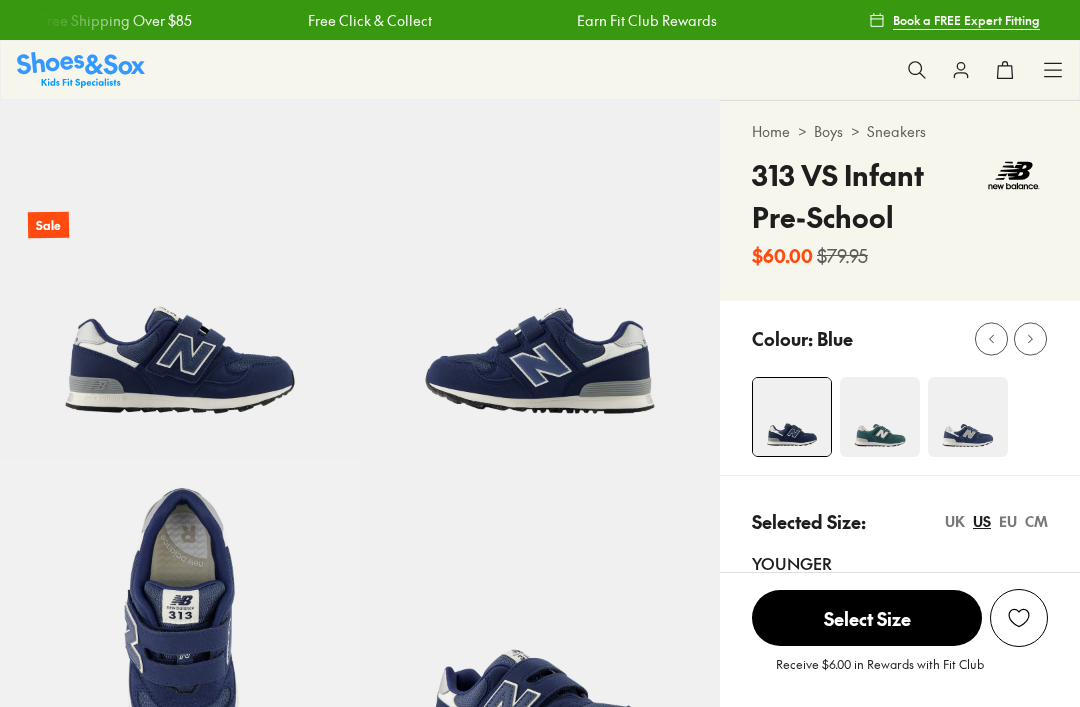 select on "*" 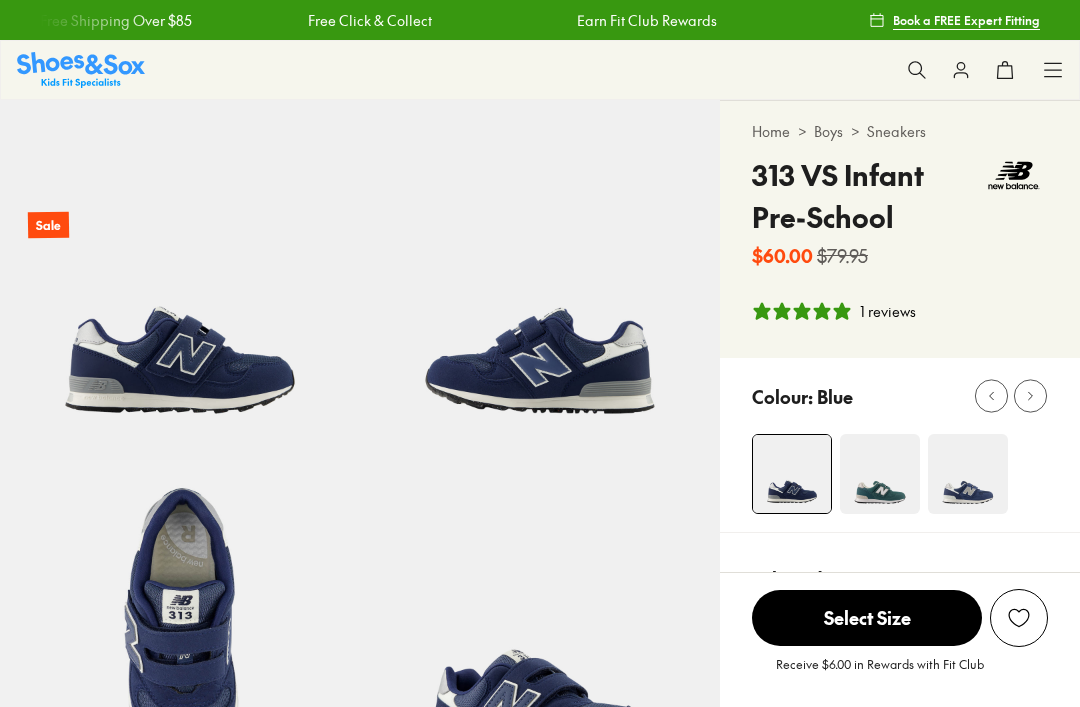 scroll, scrollTop: 0, scrollLeft: 0, axis: both 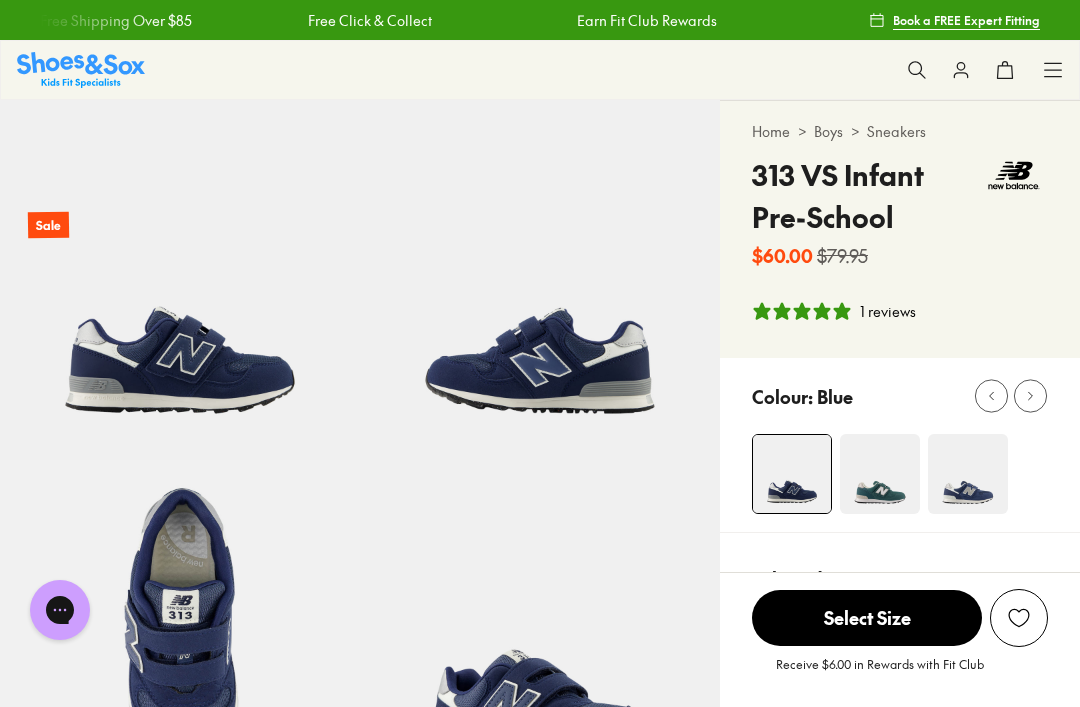 click at bounding box center [880, 474] 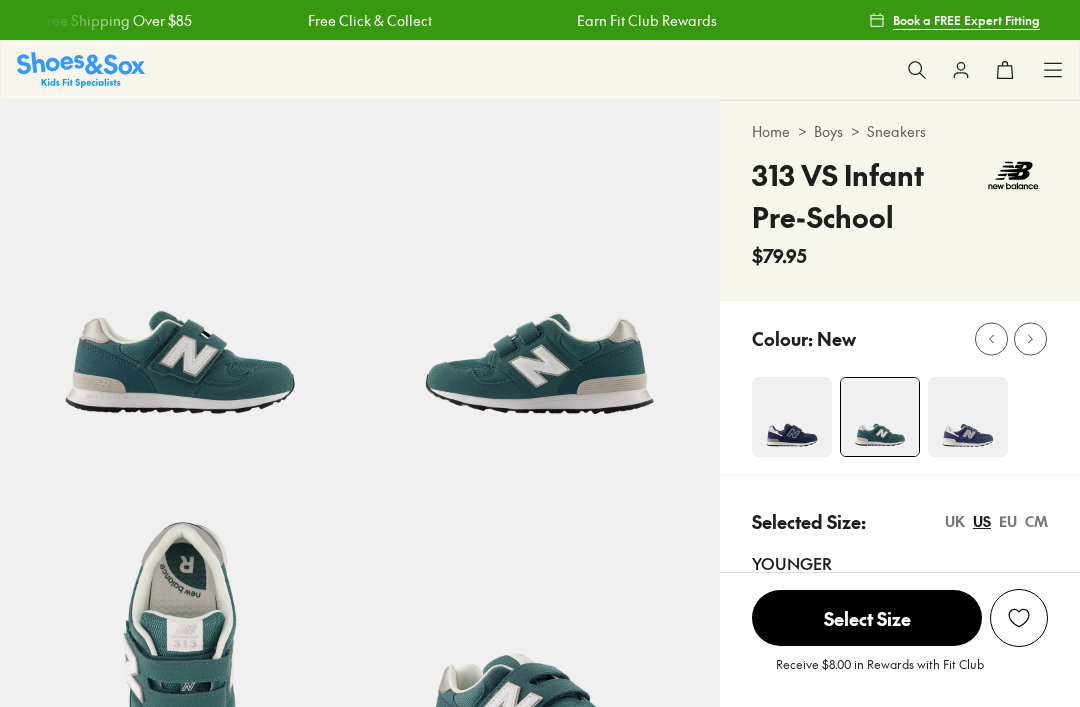 scroll, scrollTop: 0, scrollLeft: 0, axis: both 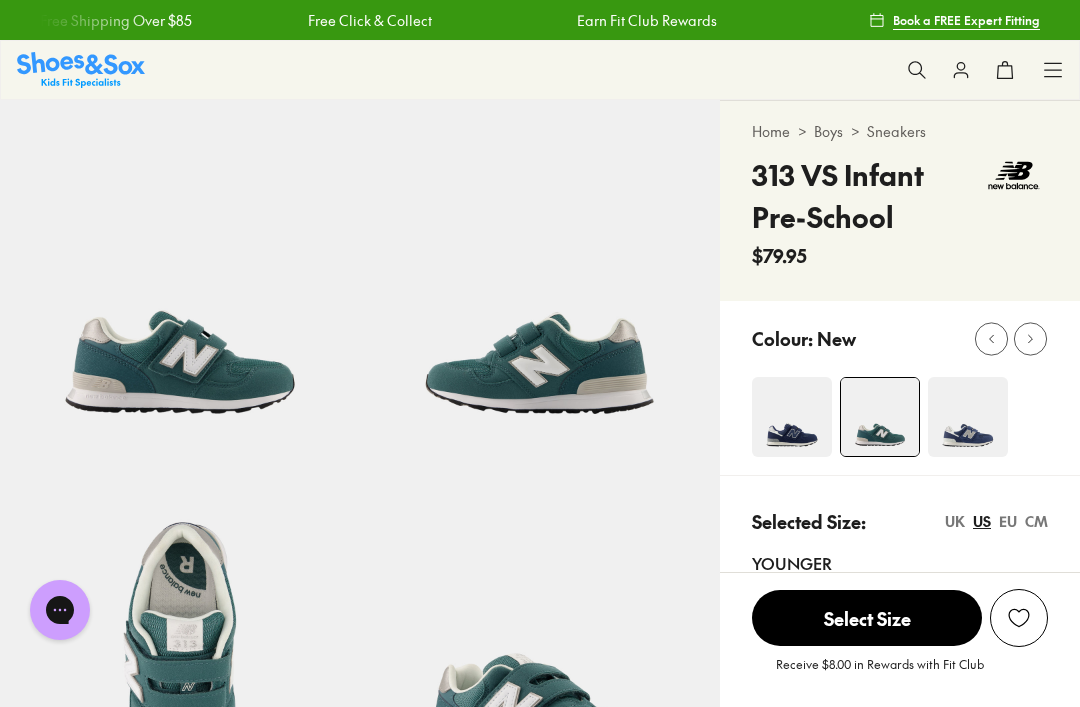 click 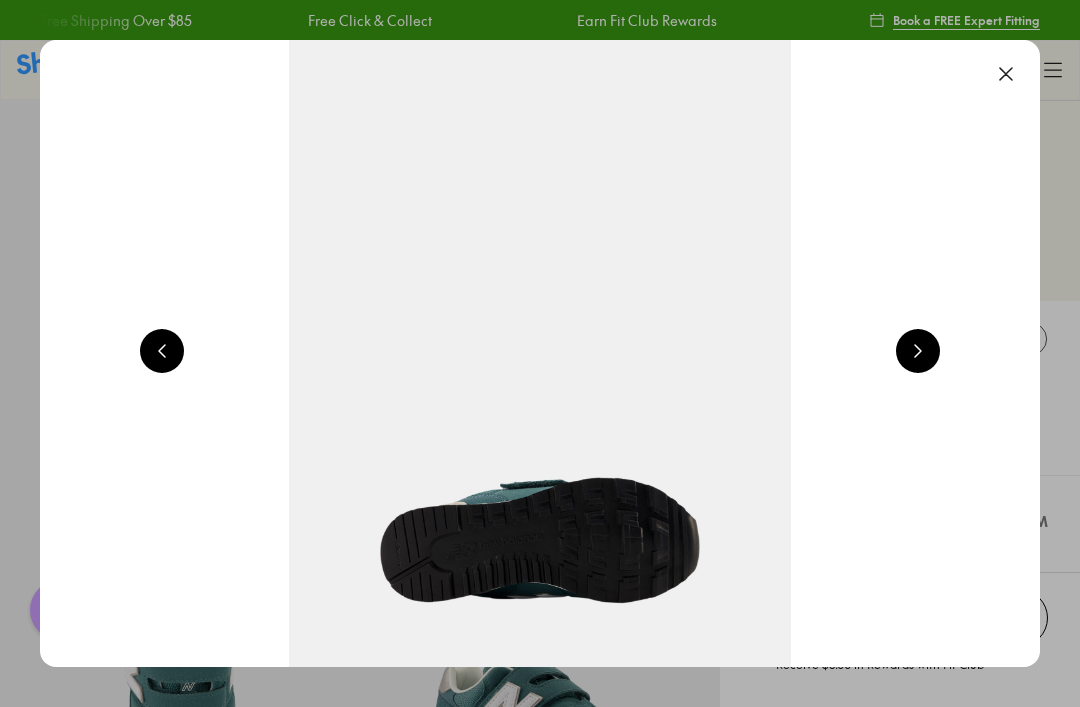 scroll, scrollTop: 0, scrollLeft: 1000, axis: horizontal 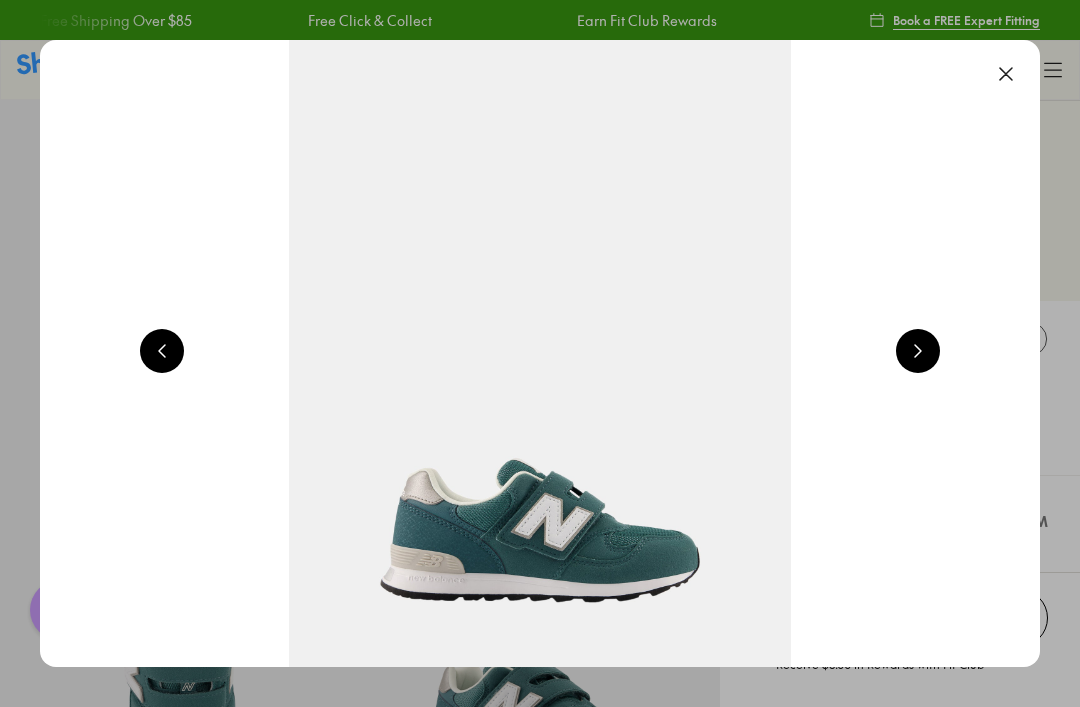 click at bounding box center [540, 353] 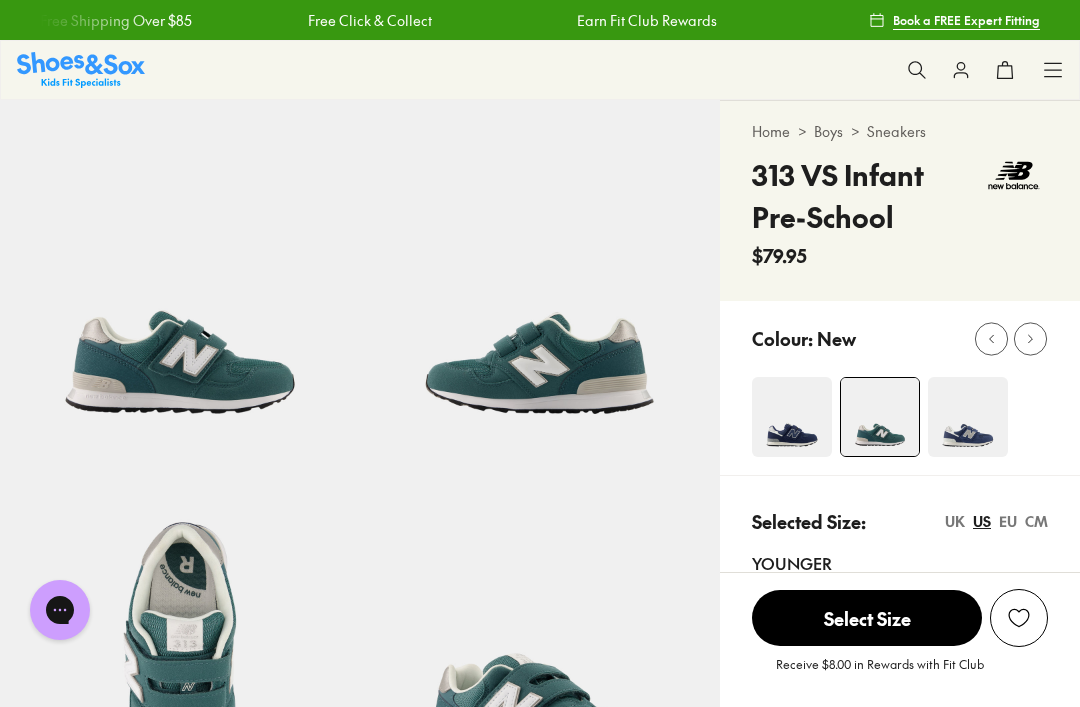 click at bounding box center (81, 69) 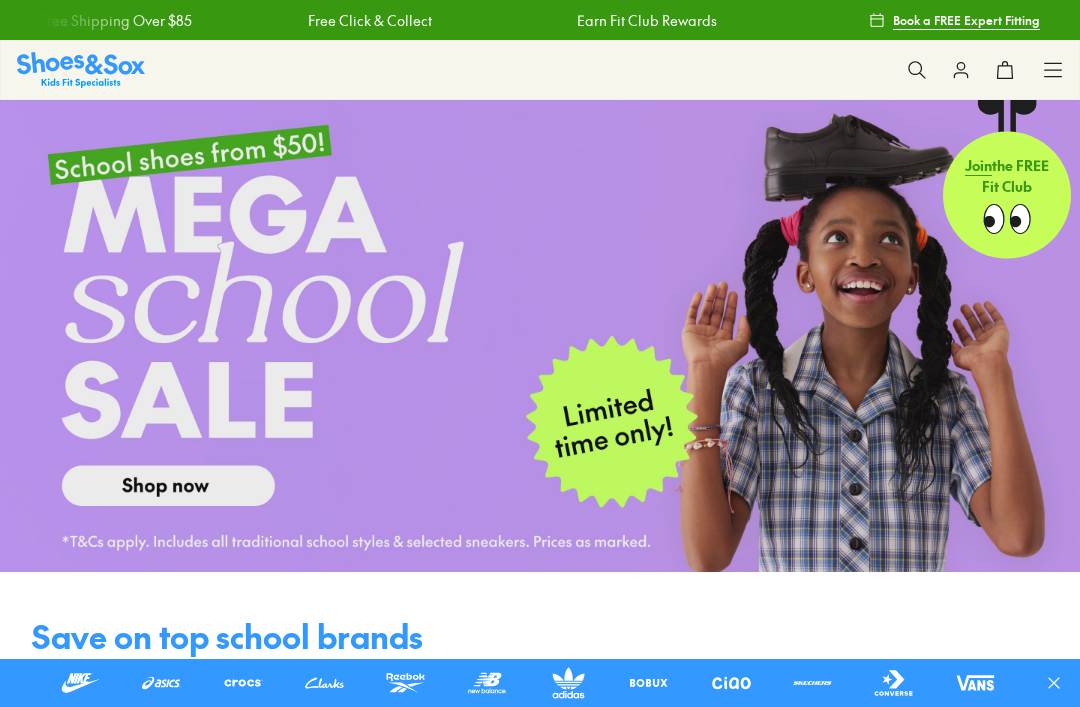 scroll, scrollTop: 0, scrollLeft: 0, axis: both 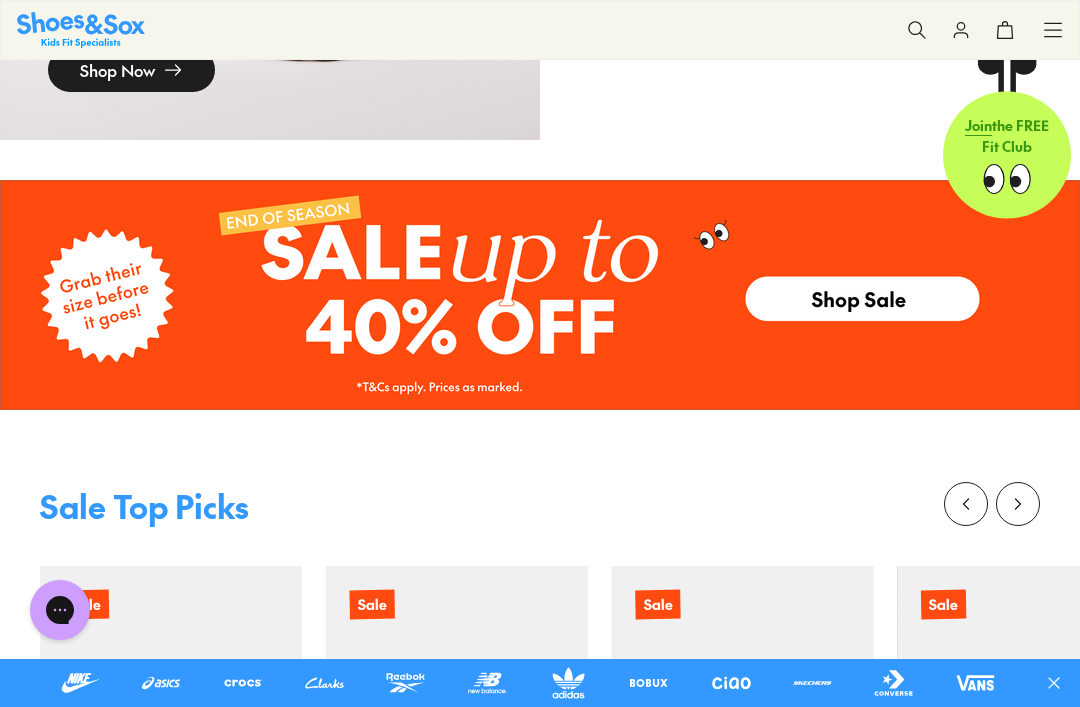 click at bounding box center (540, 295) 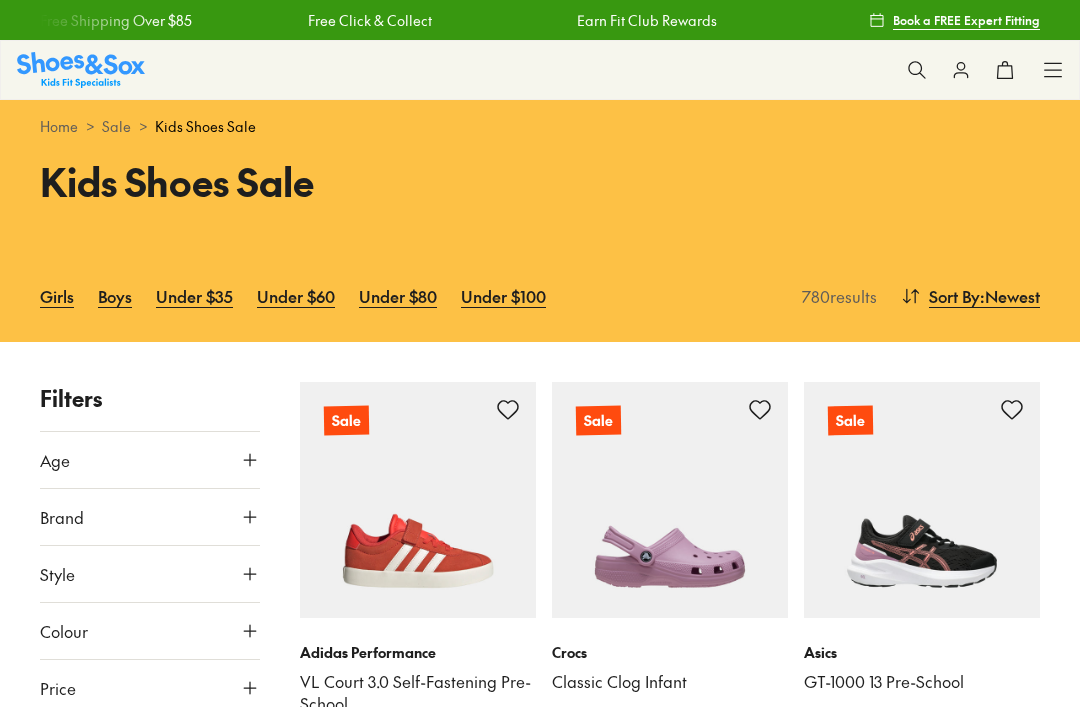 scroll, scrollTop: 0, scrollLeft: 0, axis: both 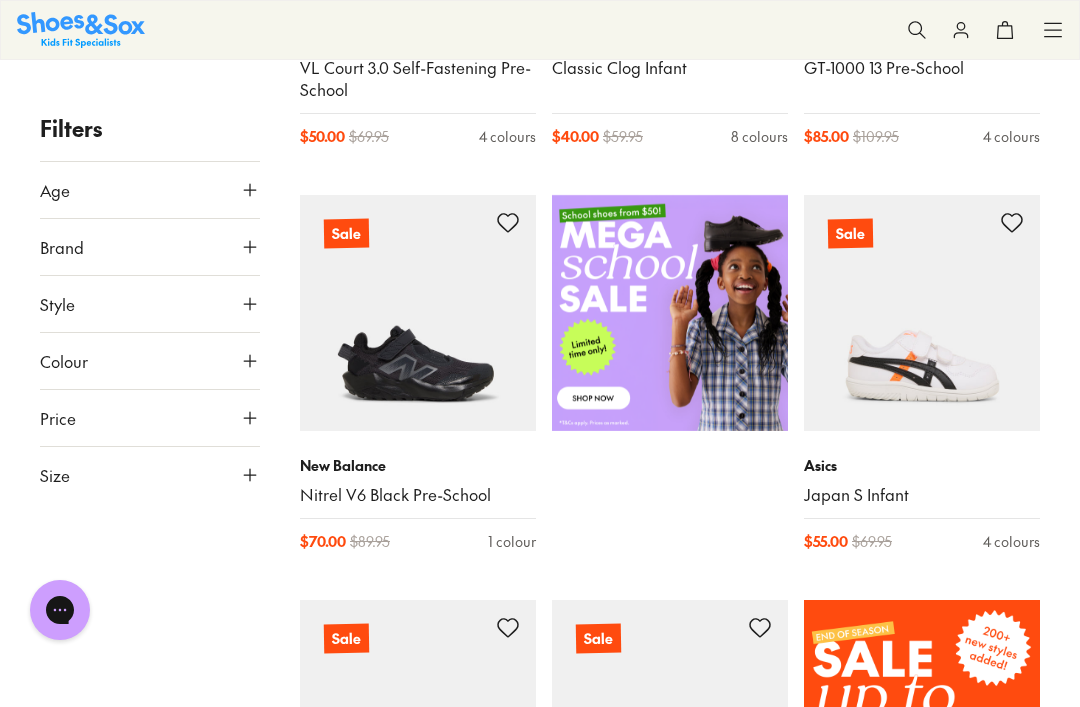 click at bounding box center (922, 313) 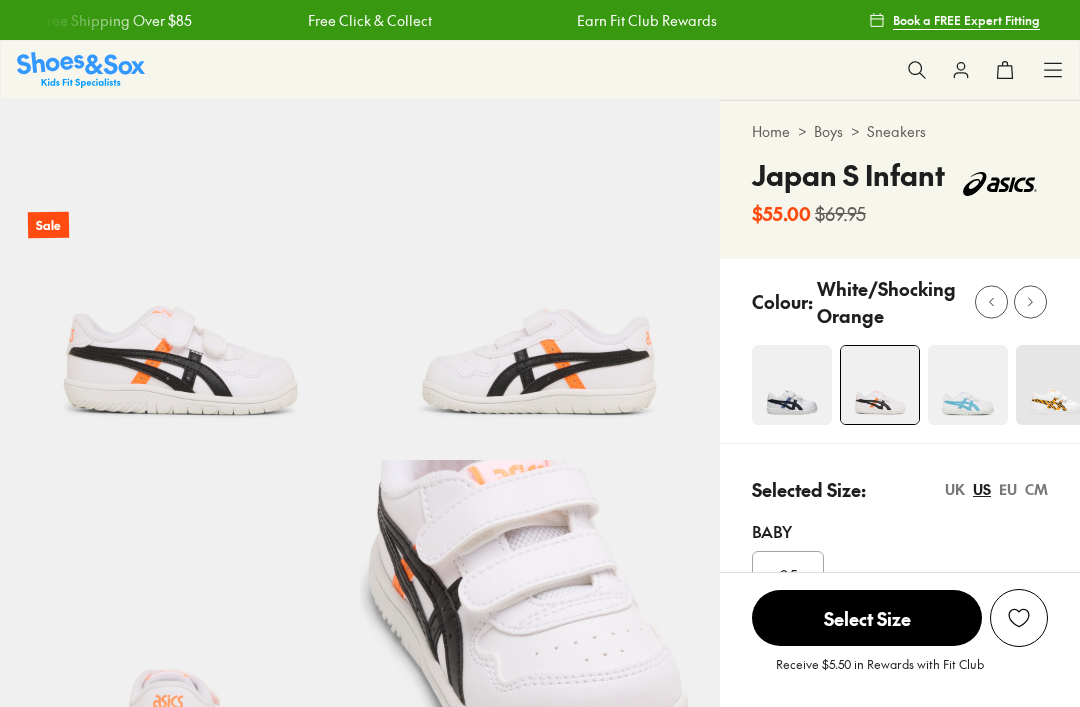 scroll, scrollTop: 0, scrollLeft: 0, axis: both 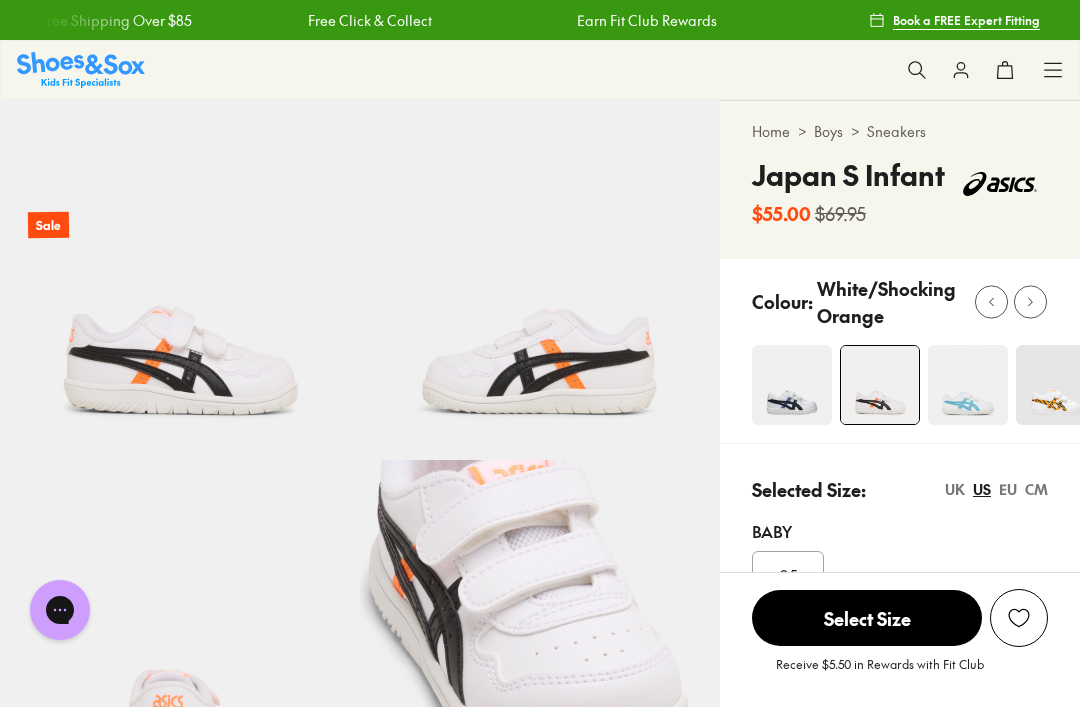 click at bounding box center [792, 385] 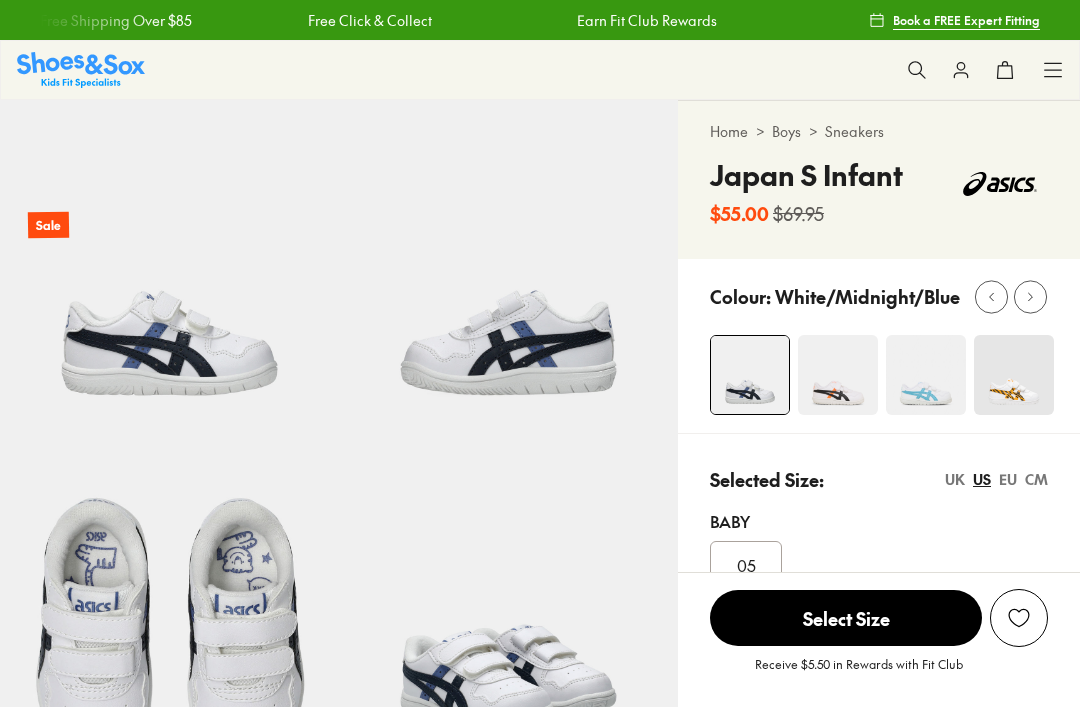 select on "*" 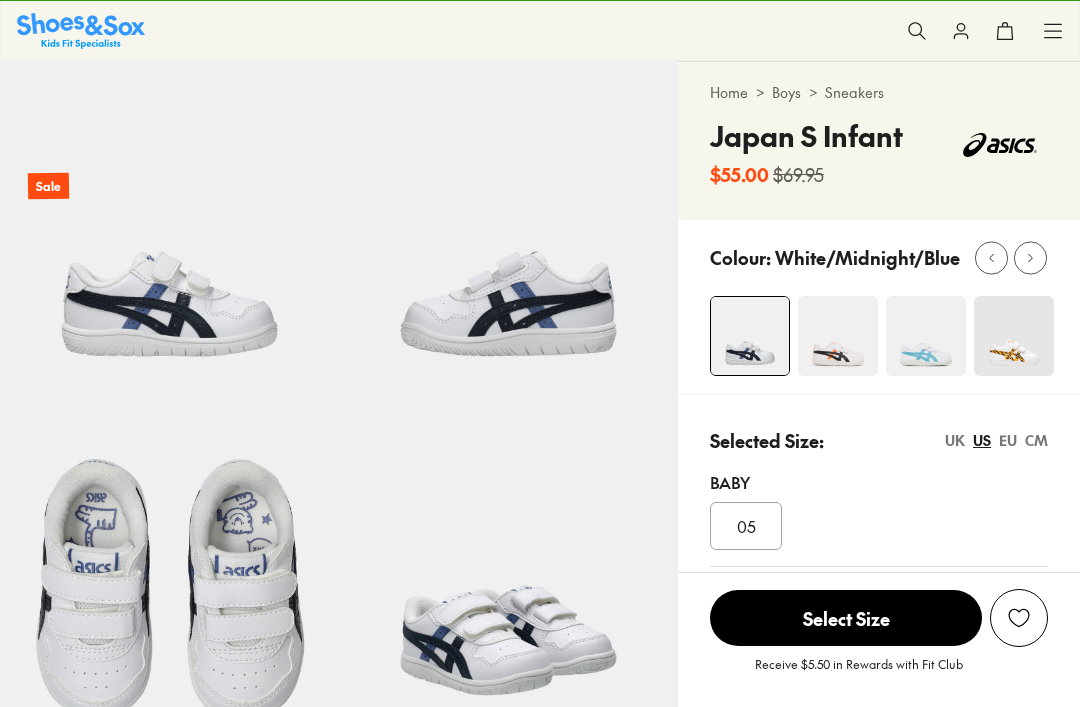 scroll, scrollTop: 161, scrollLeft: 0, axis: vertical 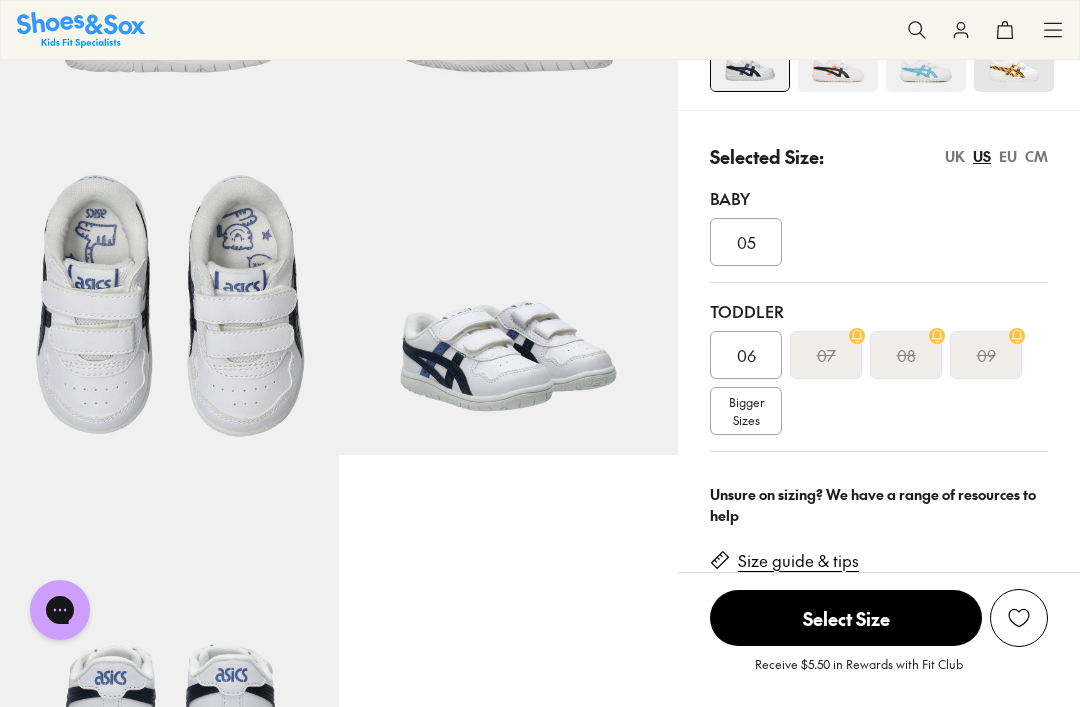 click on "Bigger Sizes" at bounding box center [746, 411] 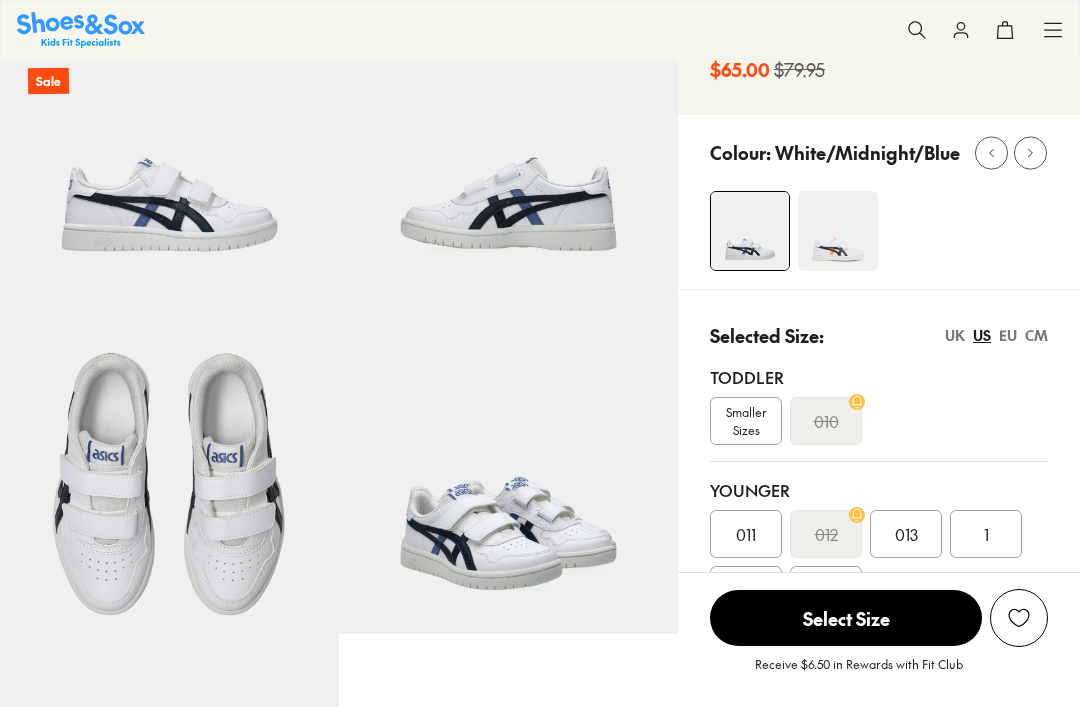 select on "*" 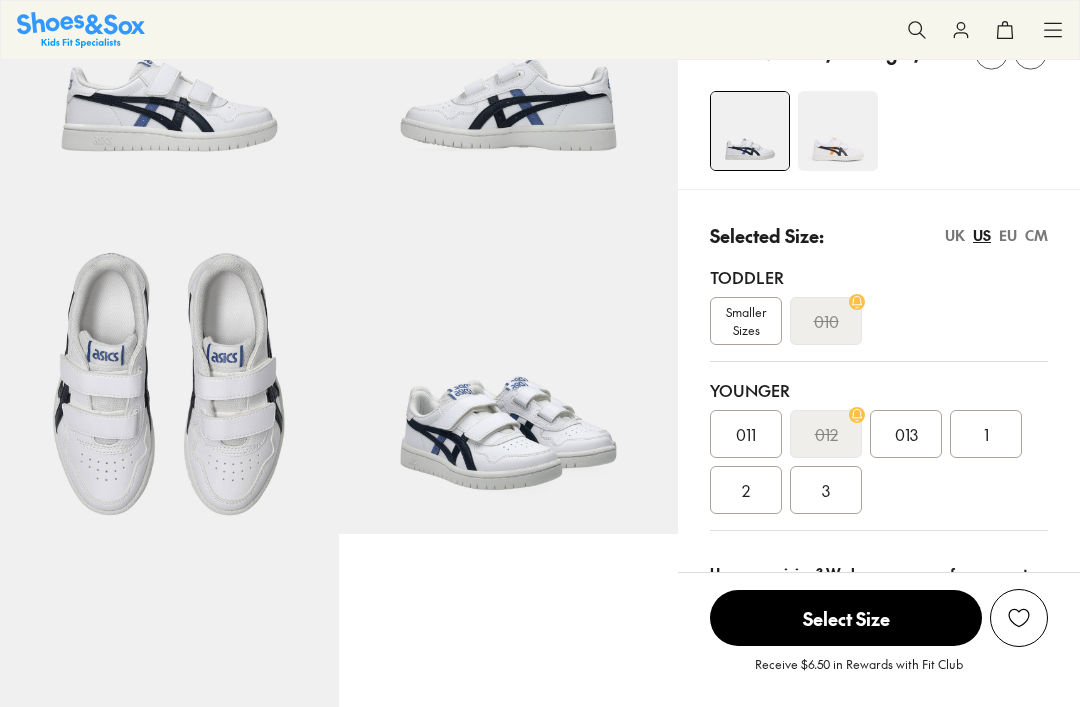 scroll, scrollTop: 0, scrollLeft: 0, axis: both 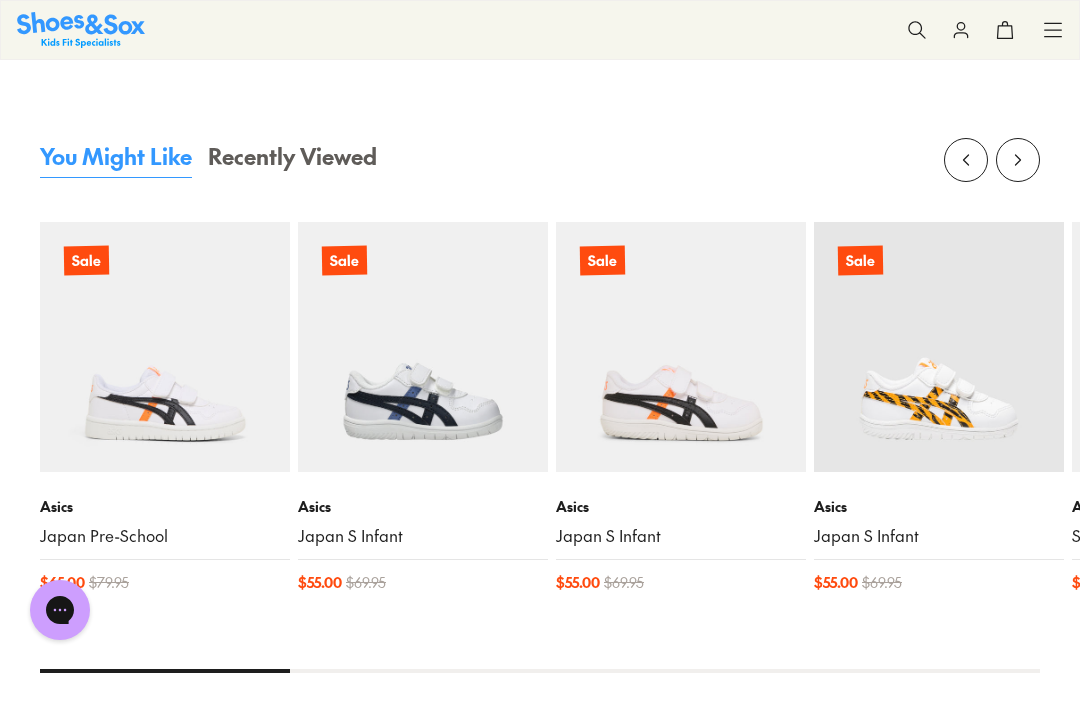 click at bounding box center [165, 347] 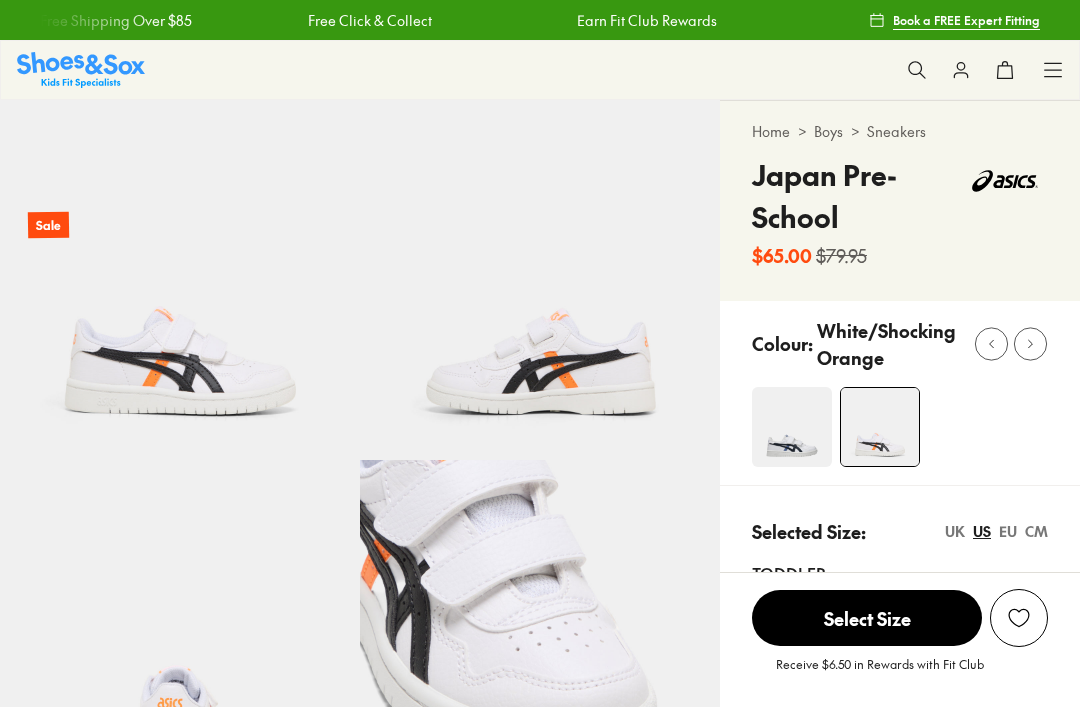 scroll, scrollTop: 183, scrollLeft: 0, axis: vertical 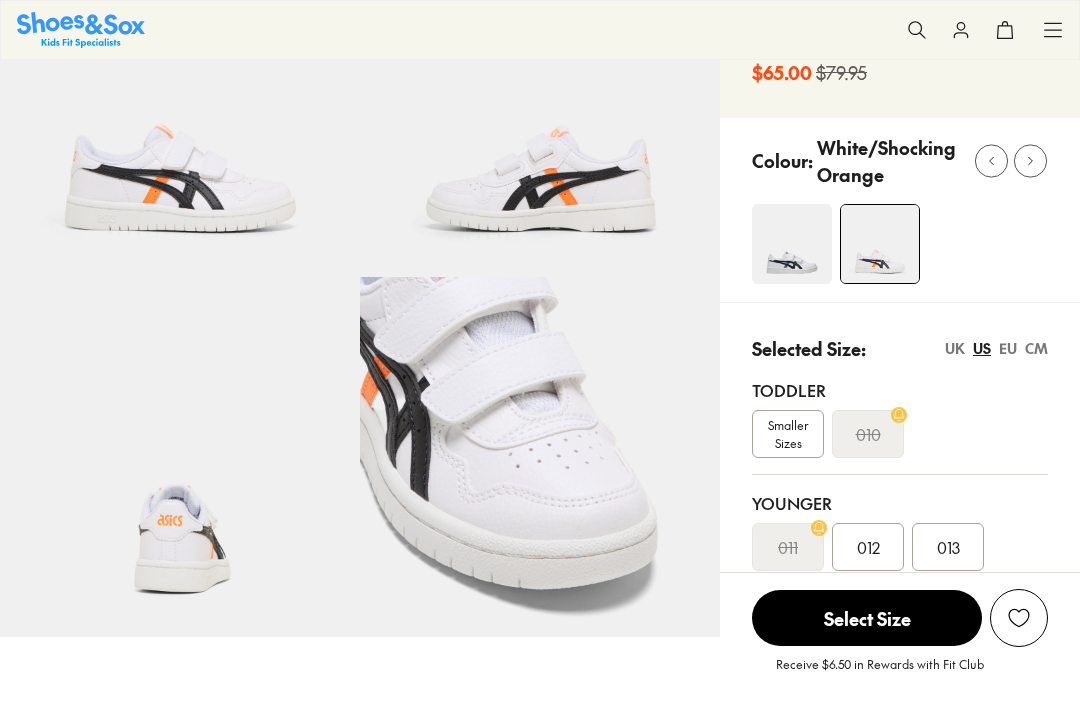 select on "*" 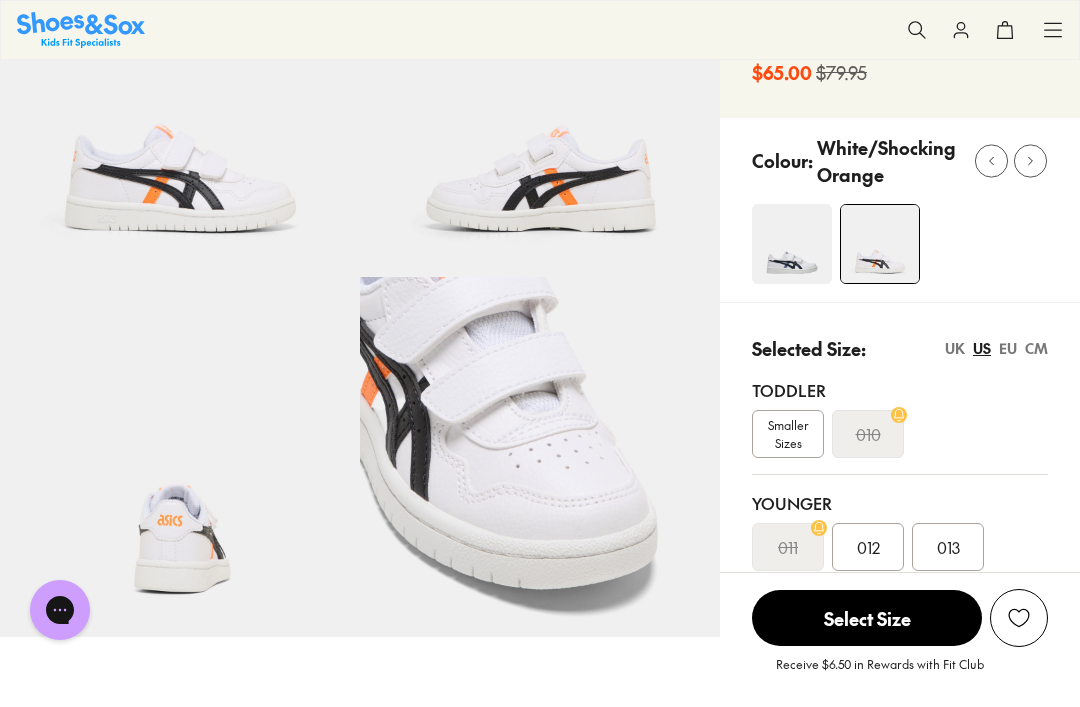 scroll, scrollTop: 0, scrollLeft: 0, axis: both 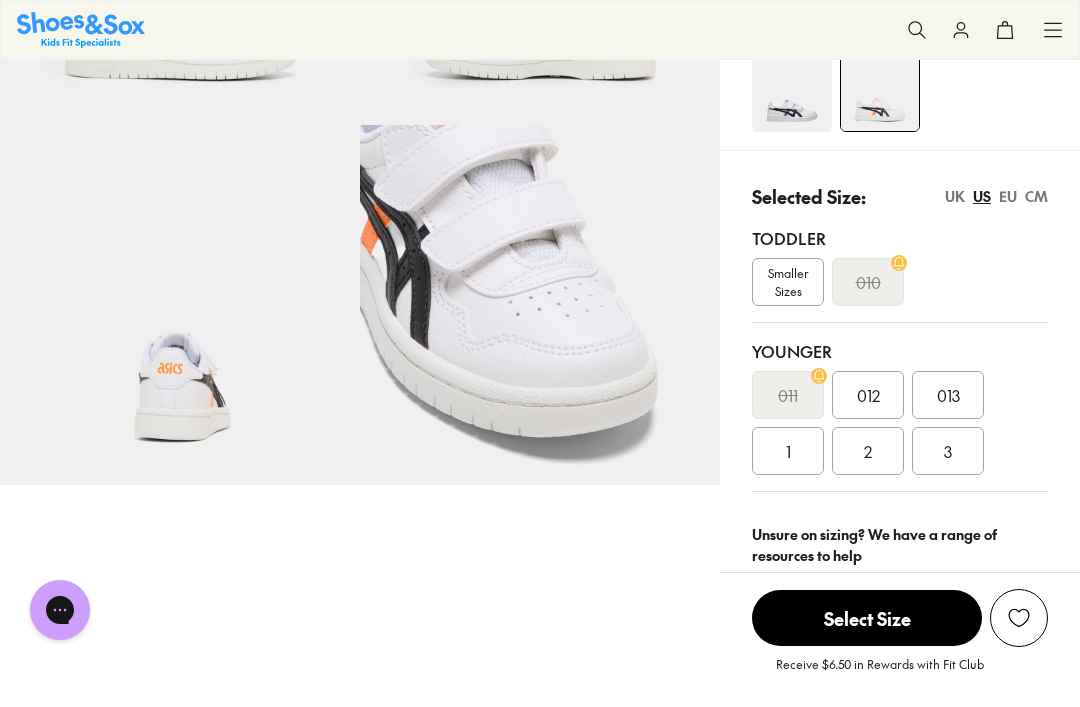 click on "012" at bounding box center (868, 395) 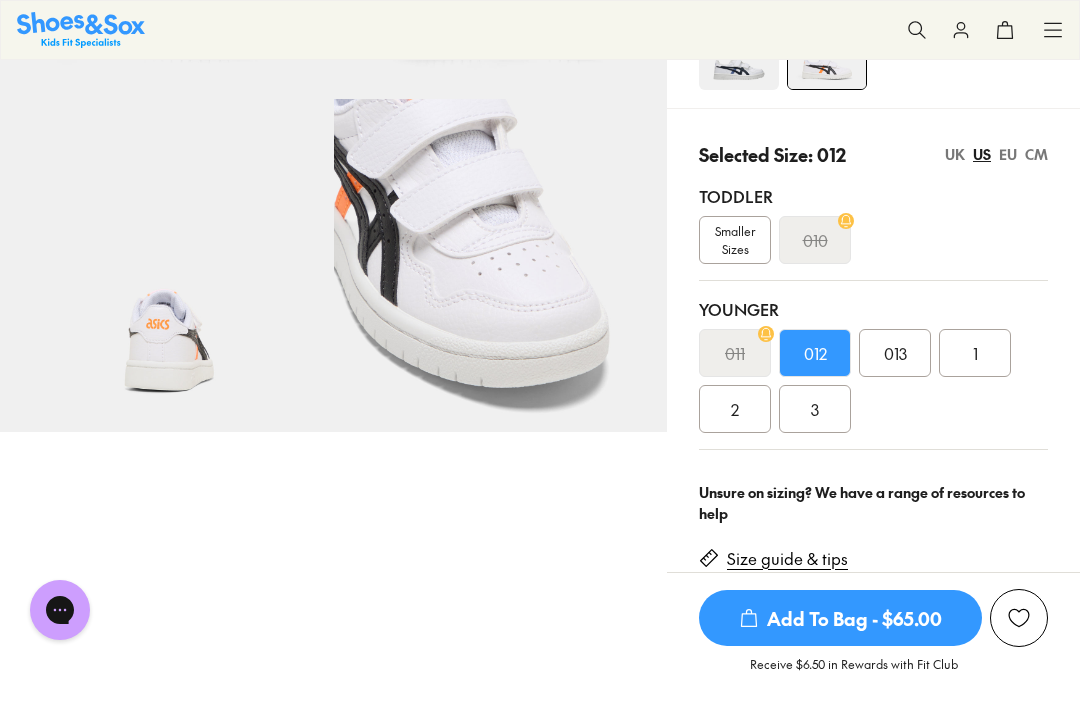 click on "Size guide & tips" at bounding box center [787, 559] 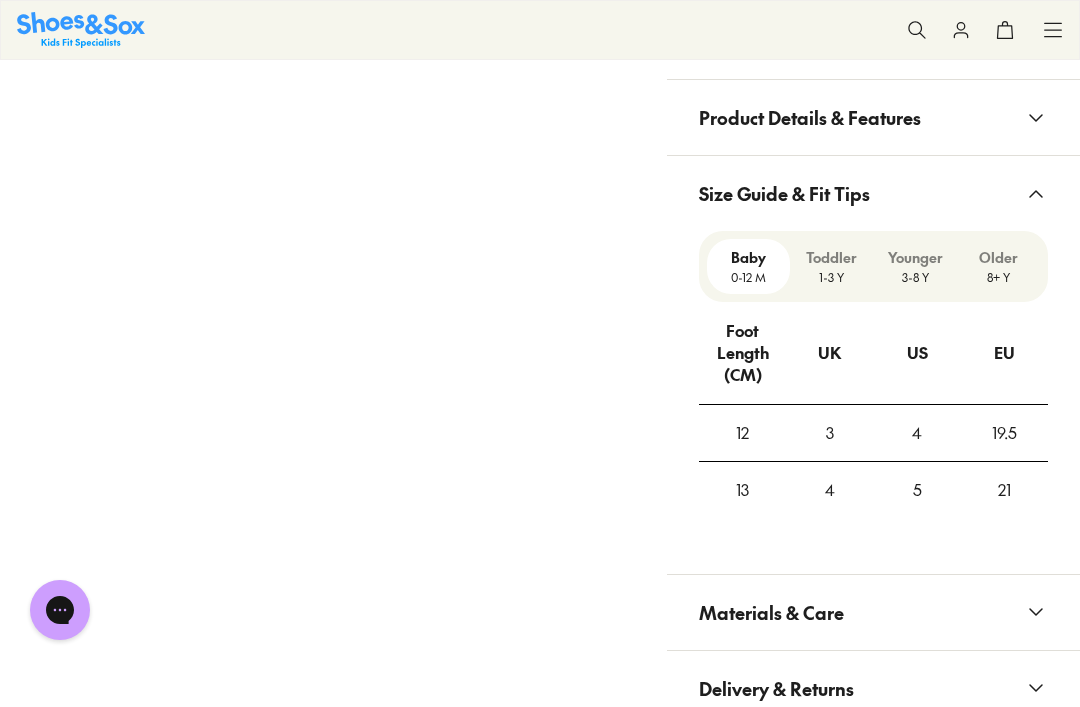 scroll, scrollTop: 1347, scrollLeft: 0, axis: vertical 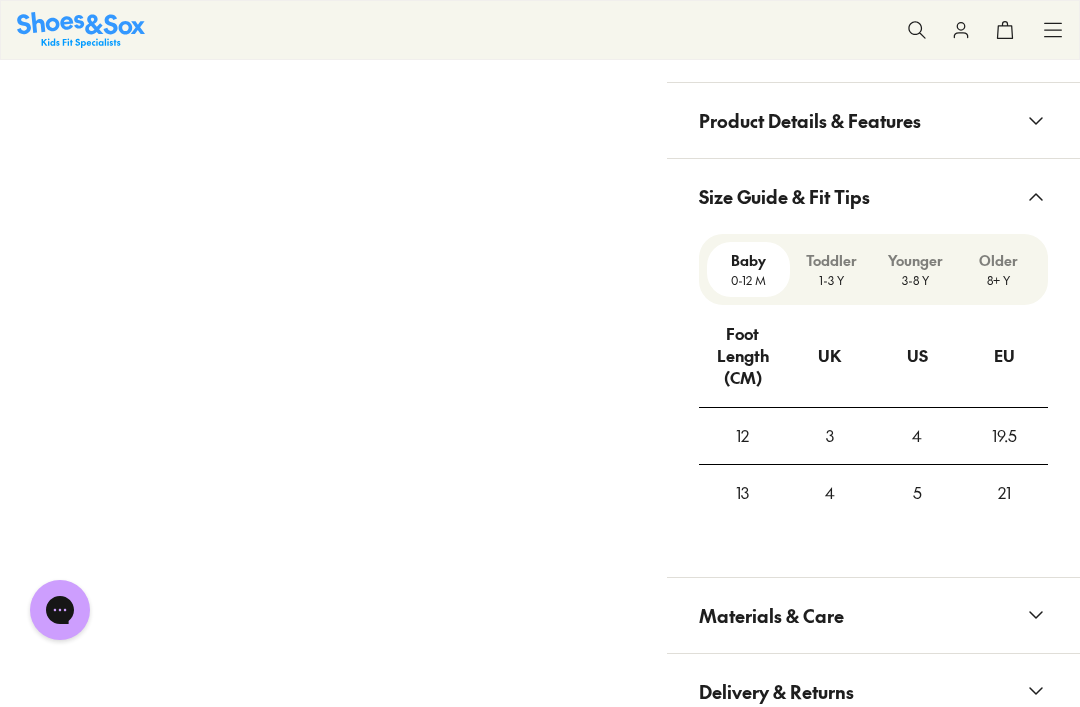 click on "1-3 Y" at bounding box center (831, 280) 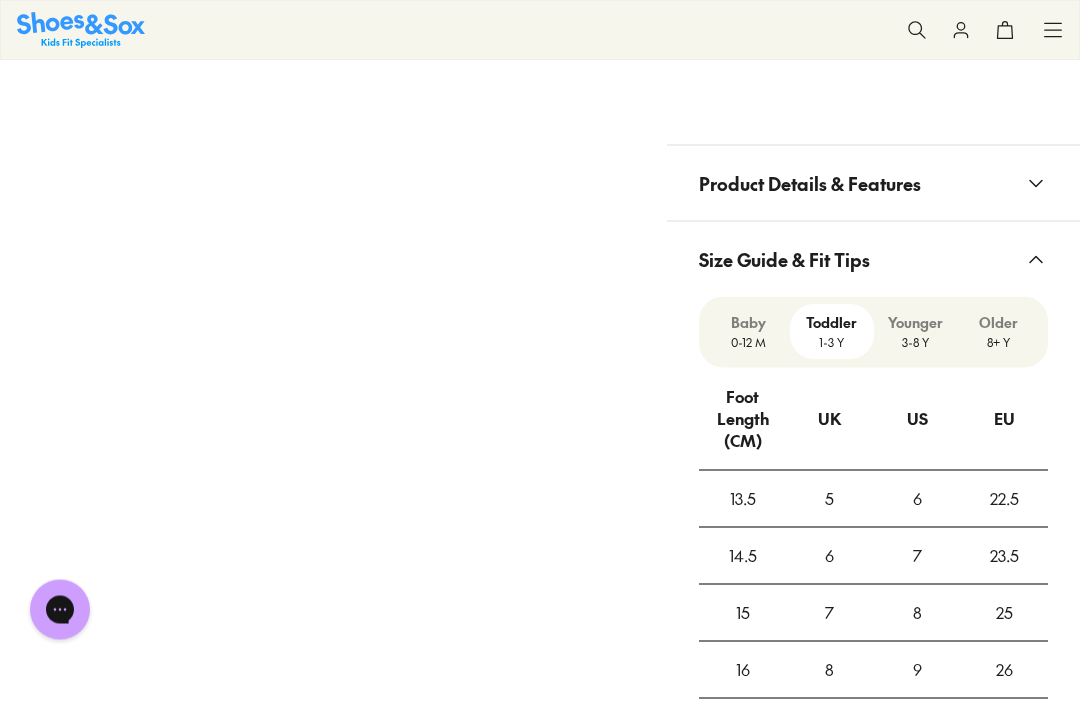 scroll, scrollTop: 1283, scrollLeft: 0, axis: vertical 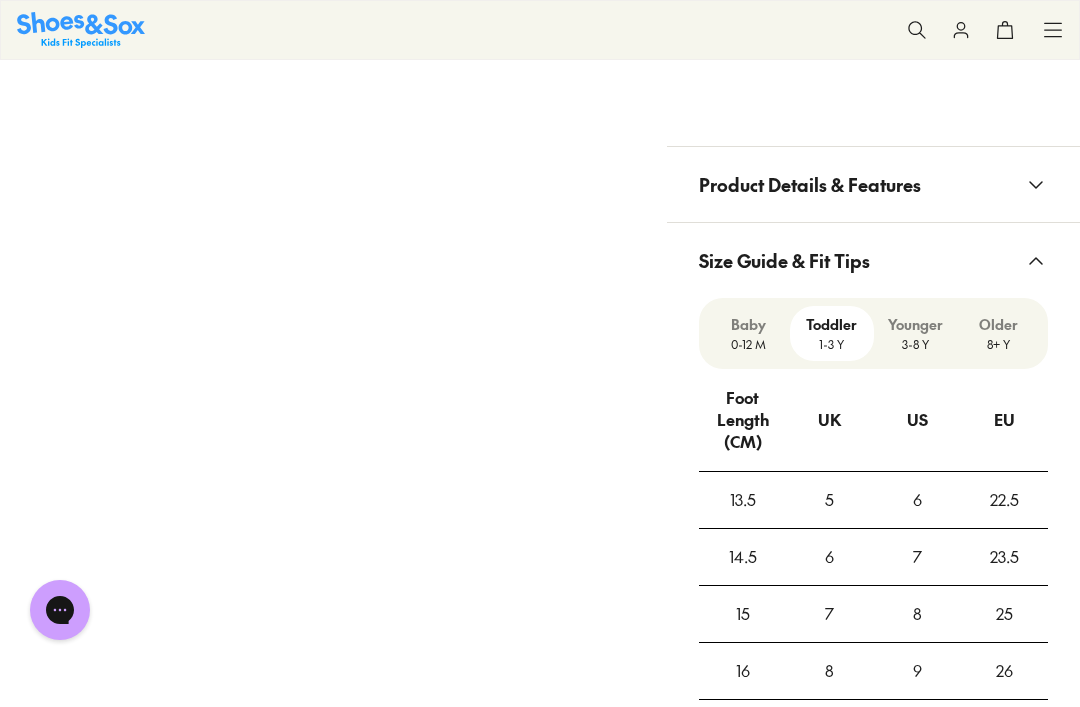 click on "3-8 Y" at bounding box center [915, 344] 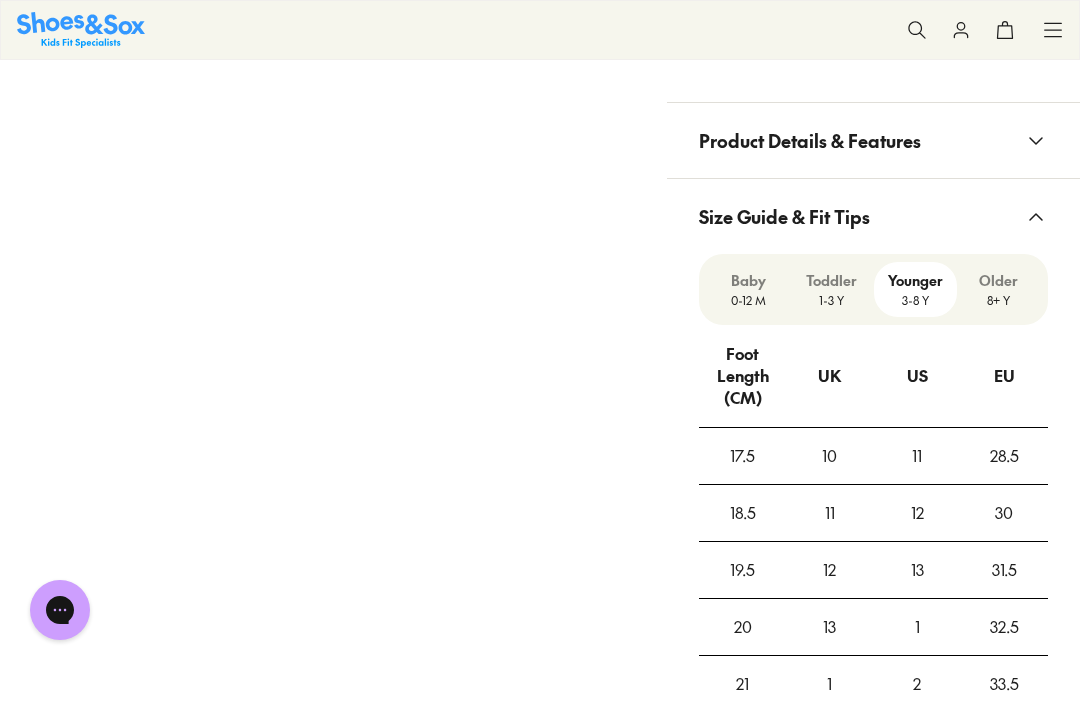 scroll, scrollTop: 1324, scrollLeft: 0, axis: vertical 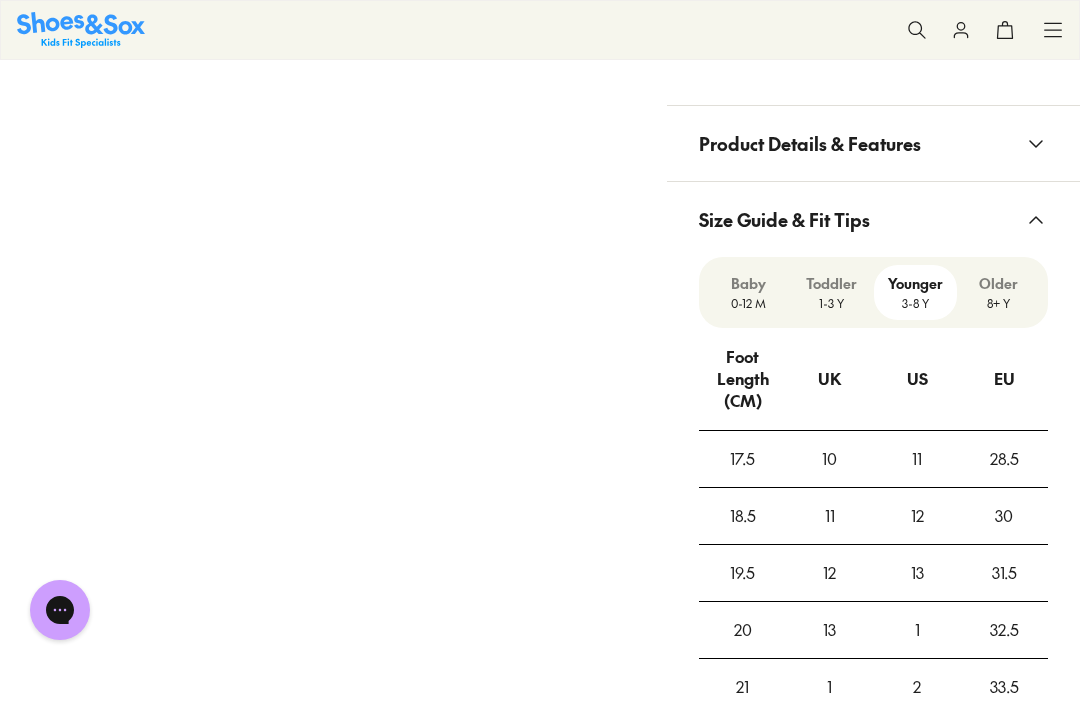 click on "1-3 Y" at bounding box center (831, 303) 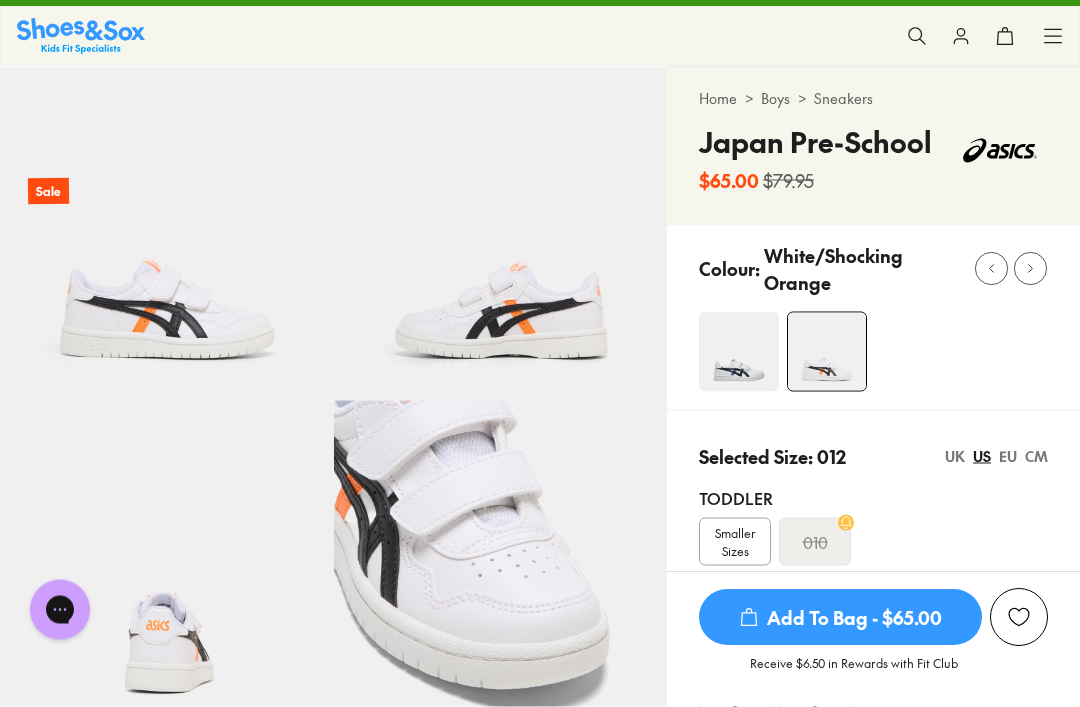 scroll, scrollTop: 25, scrollLeft: 0, axis: vertical 